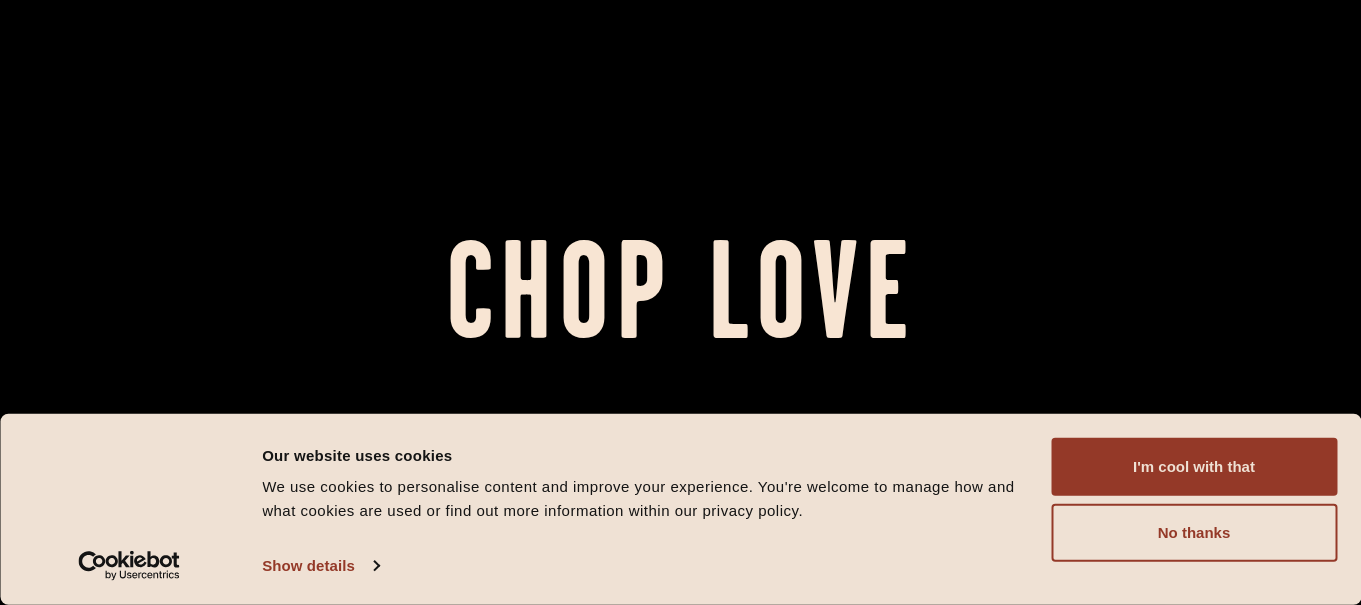 scroll, scrollTop: 0, scrollLeft: 0, axis: both 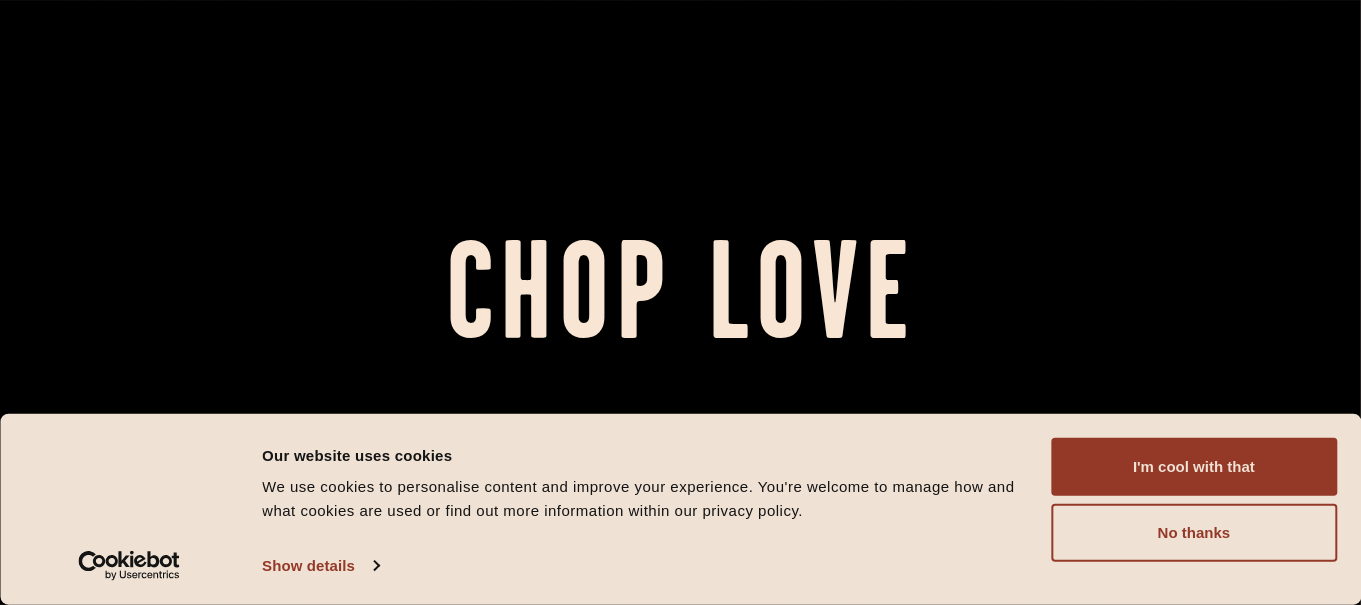 click on "Chop Love" at bounding box center [680, 303] 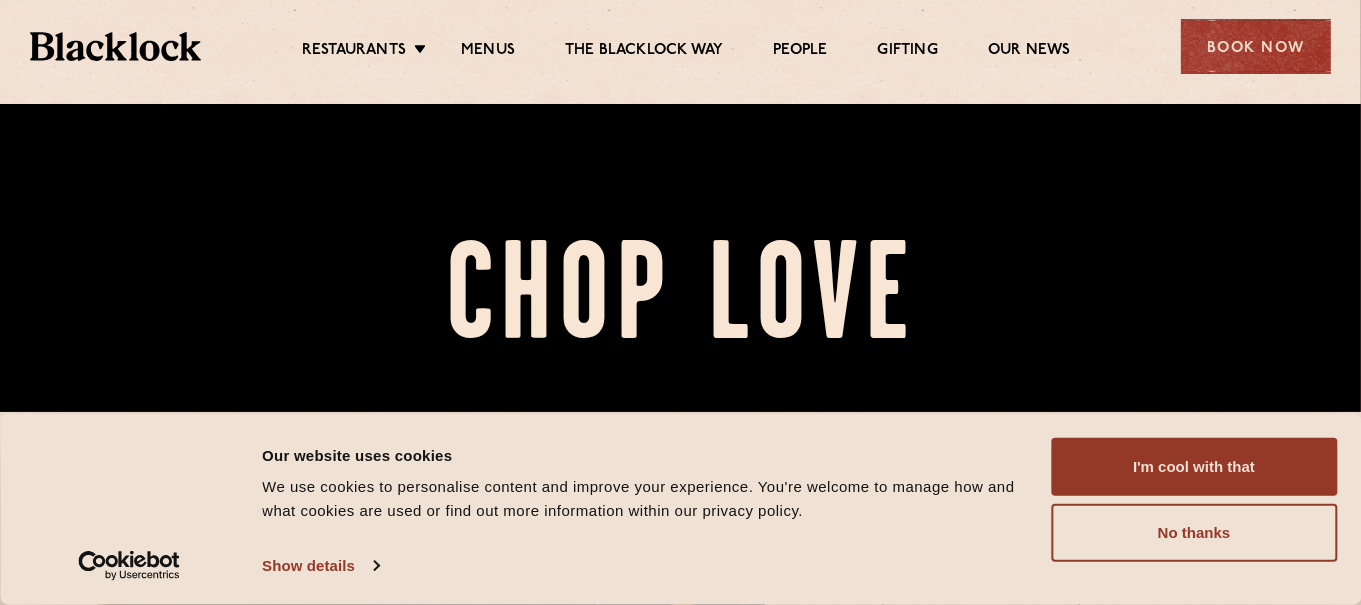 scroll, scrollTop: 195, scrollLeft: 0, axis: vertical 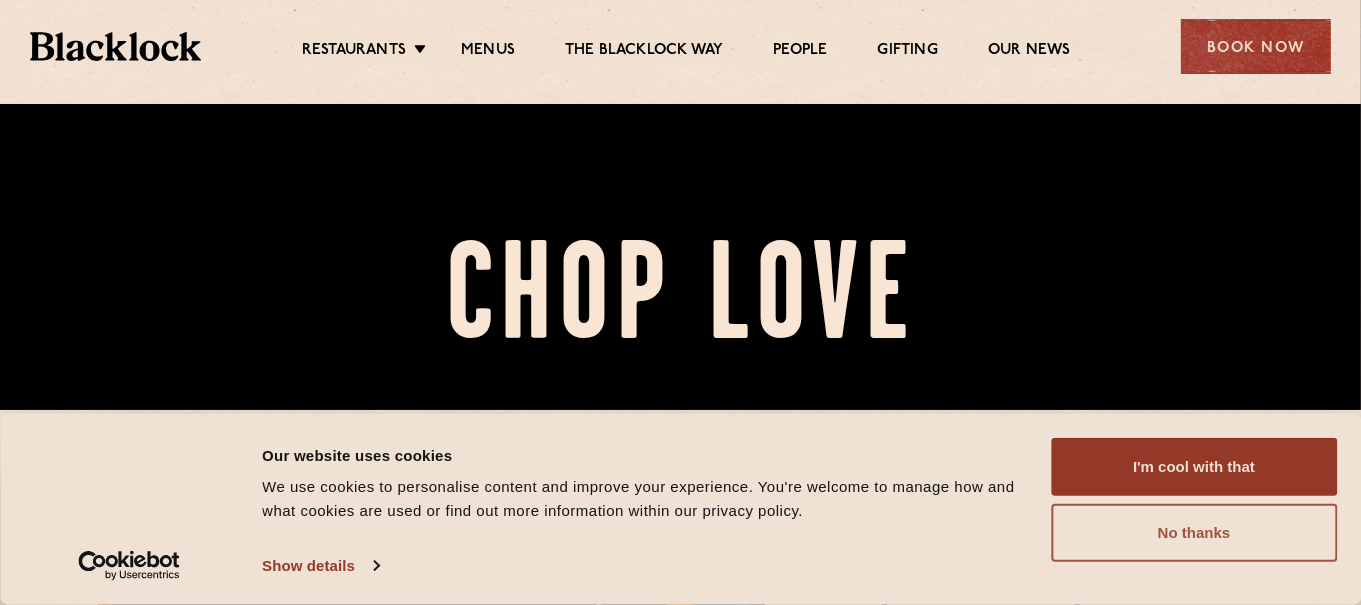 click on "No thanks" at bounding box center (1194, 533) 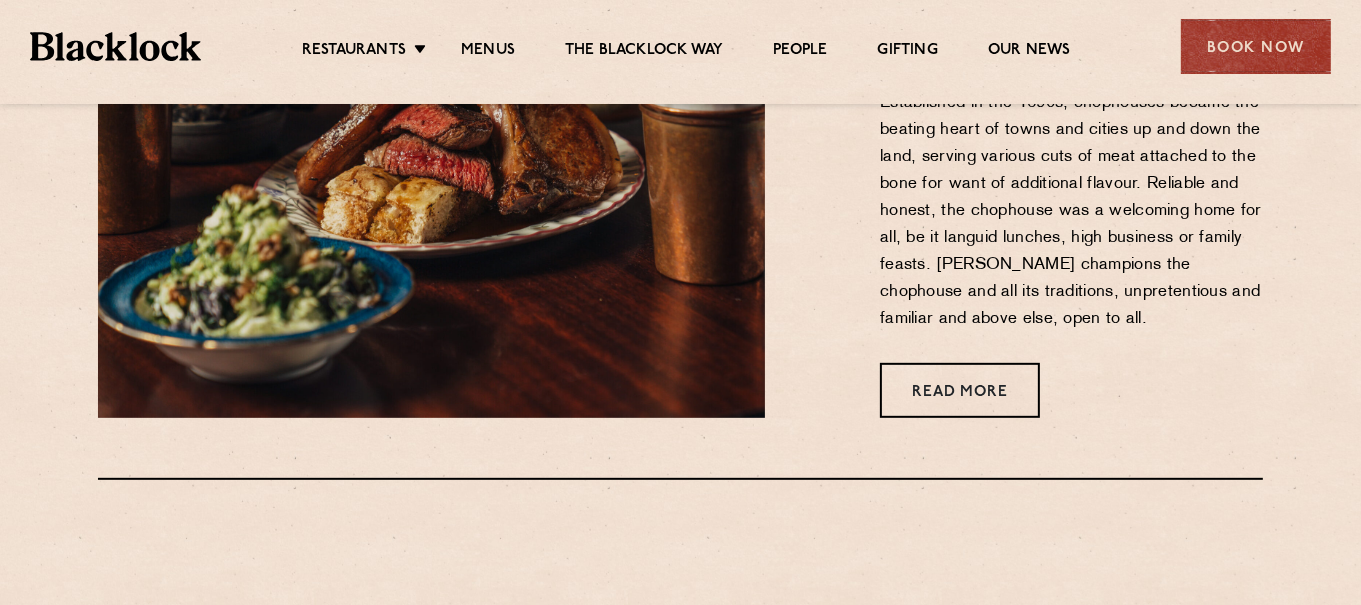scroll, scrollTop: 833, scrollLeft: 0, axis: vertical 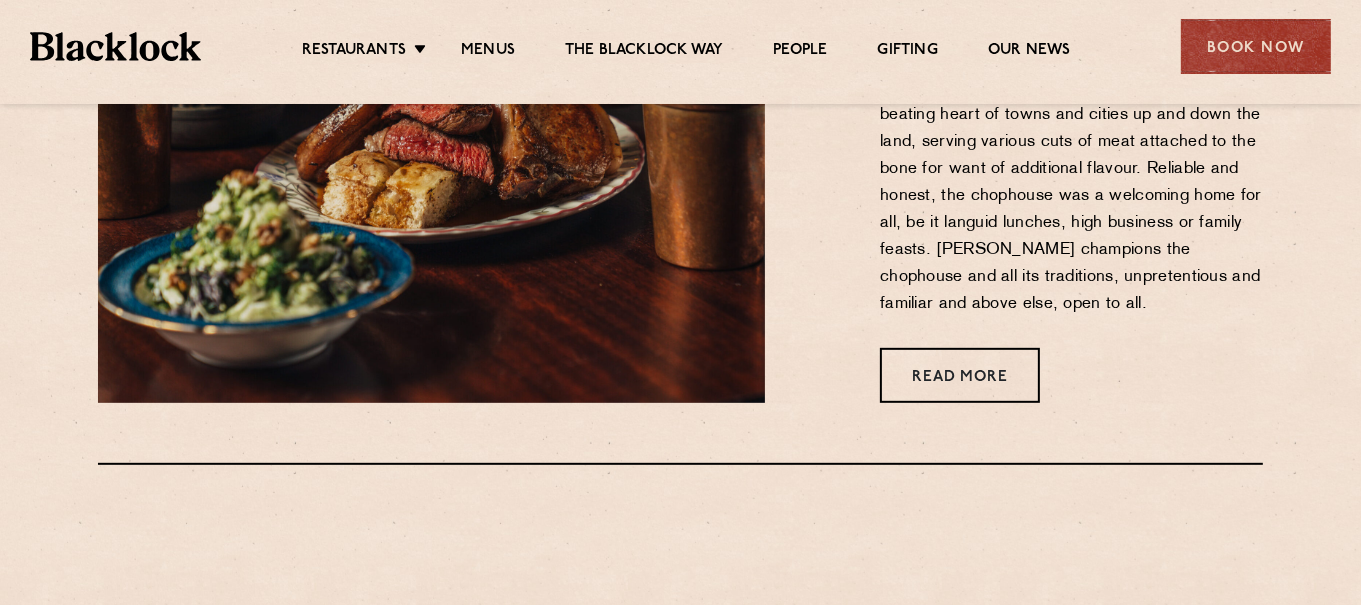 click on "Menus" at bounding box center (488, 52) 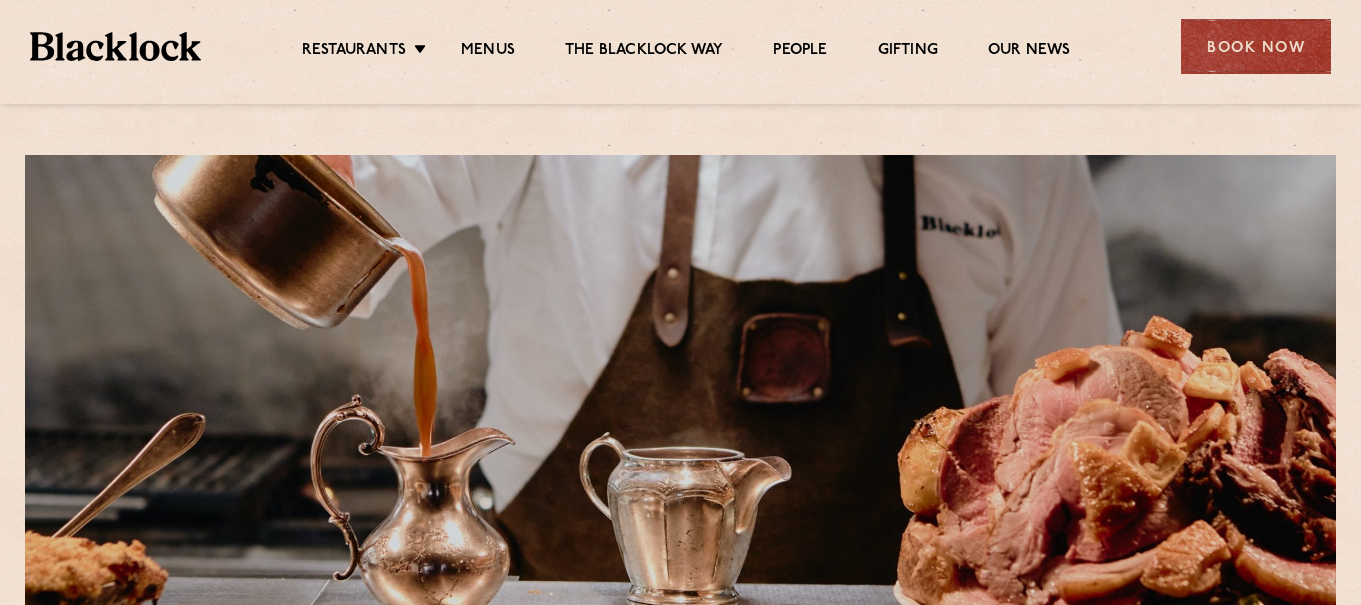 scroll, scrollTop: 0, scrollLeft: 0, axis: both 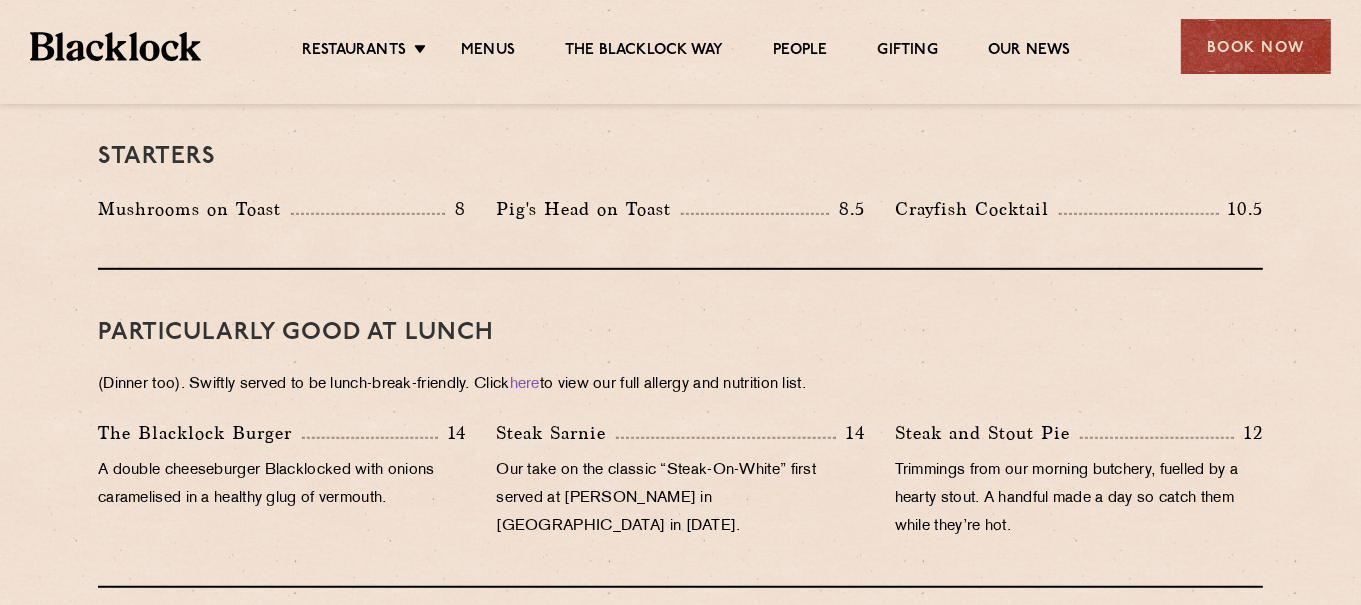 click on "Steak Sarnie 14 Our take on the classic “Steak-On-White” first served at Louis’ Lunch in [GEOGRAPHIC_DATA] in [DATE]." at bounding box center [680, 485] 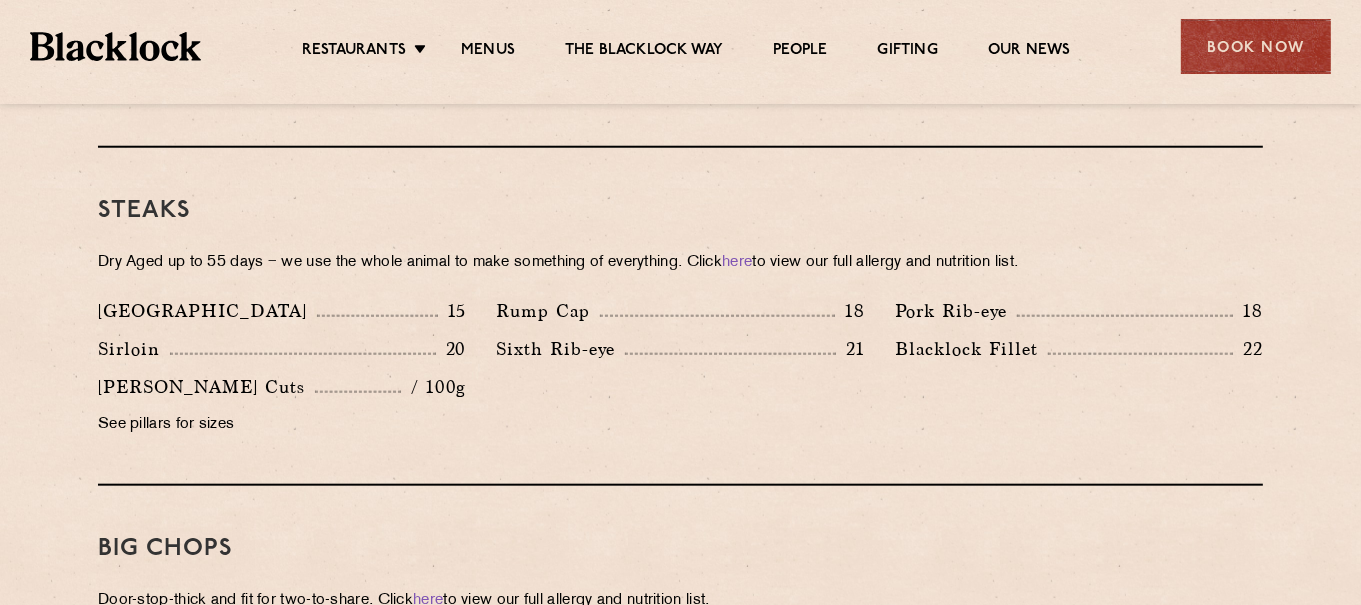 scroll, scrollTop: 1822, scrollLeft: 0, axis: vertical 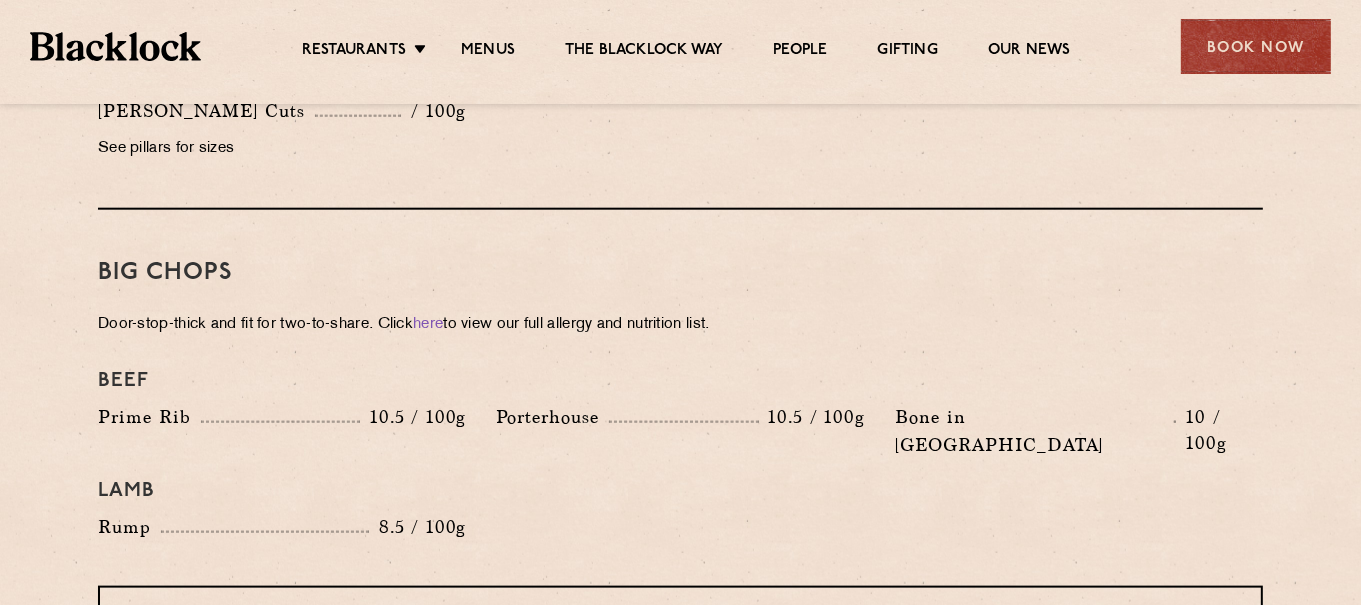 click on "Big Chops Door-stop-thick and fit for two-to-share. Click  here  to view our full allergy and nutrition list. Beef Prime Rib 10.5 / 100g Porterhouse 10.5 / 100g Bone in Sirloin 10 / 100g Lamb Rump 8.5 / 100g" at bounding box center (680, 398) 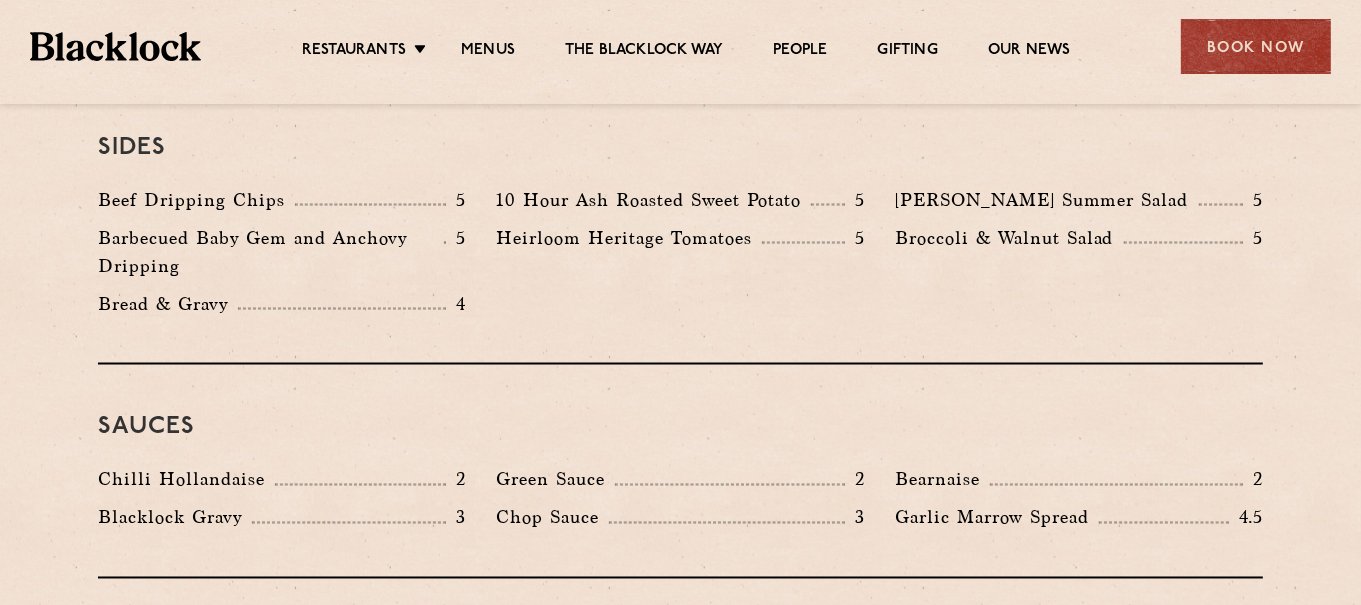 scroll, scrollTop: 3091, scrollLeft: 0, axis: vertical 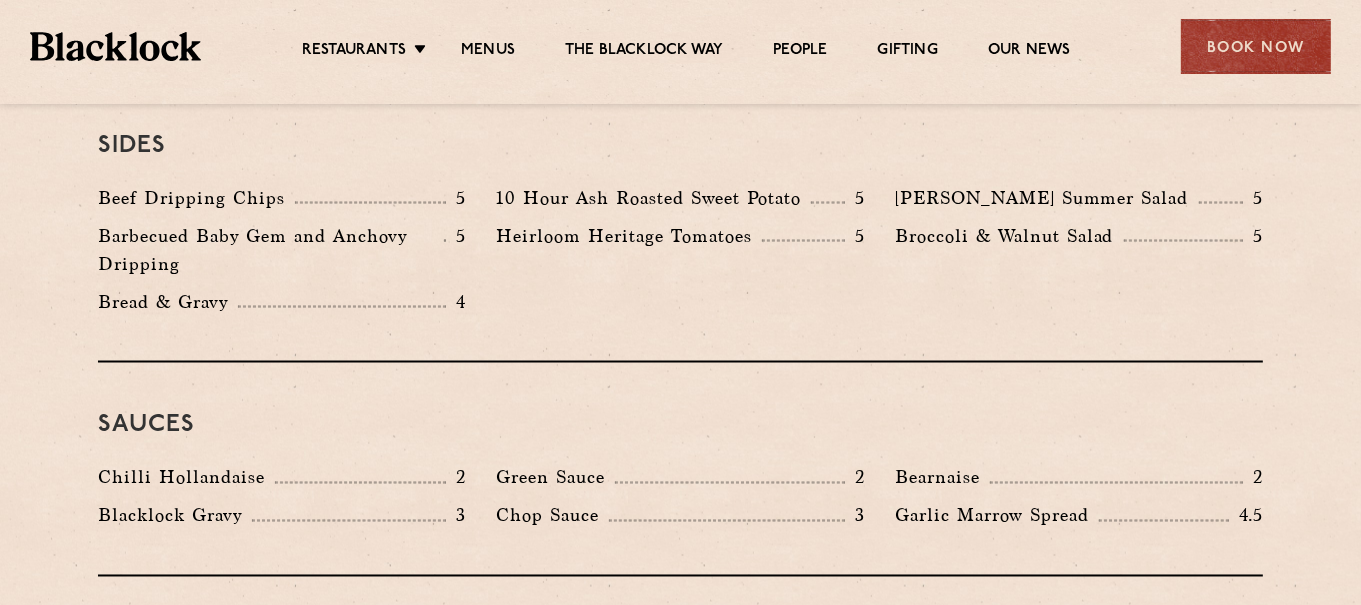 click on "Chop Sauce 3" at bounding box center (680, 521) 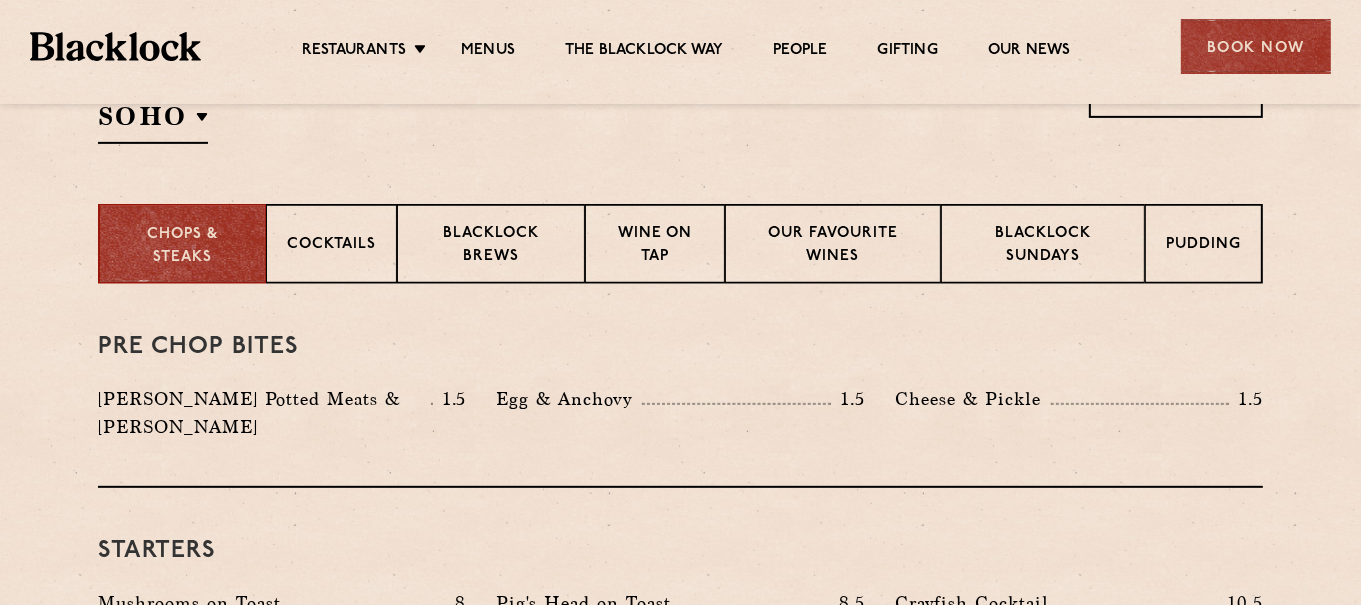 scroll, scrollTop: 0, scrollLeft: 0, axis: both 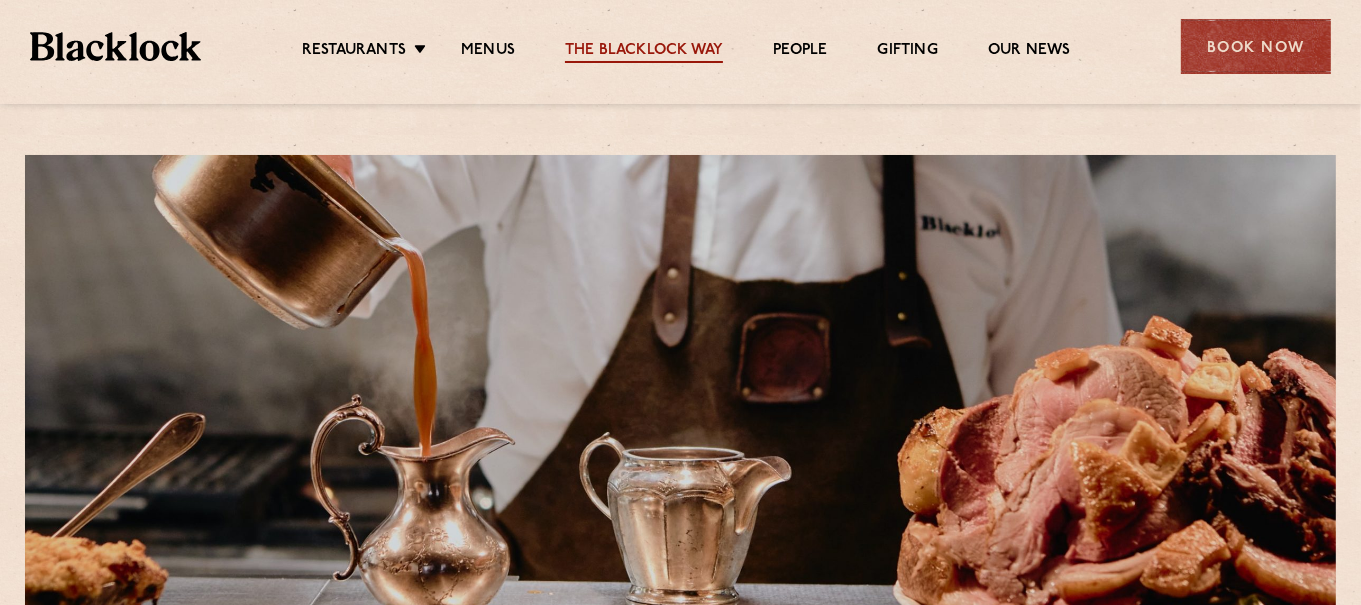 click on "The Blacklock Way" at bounding box center [644, 52] 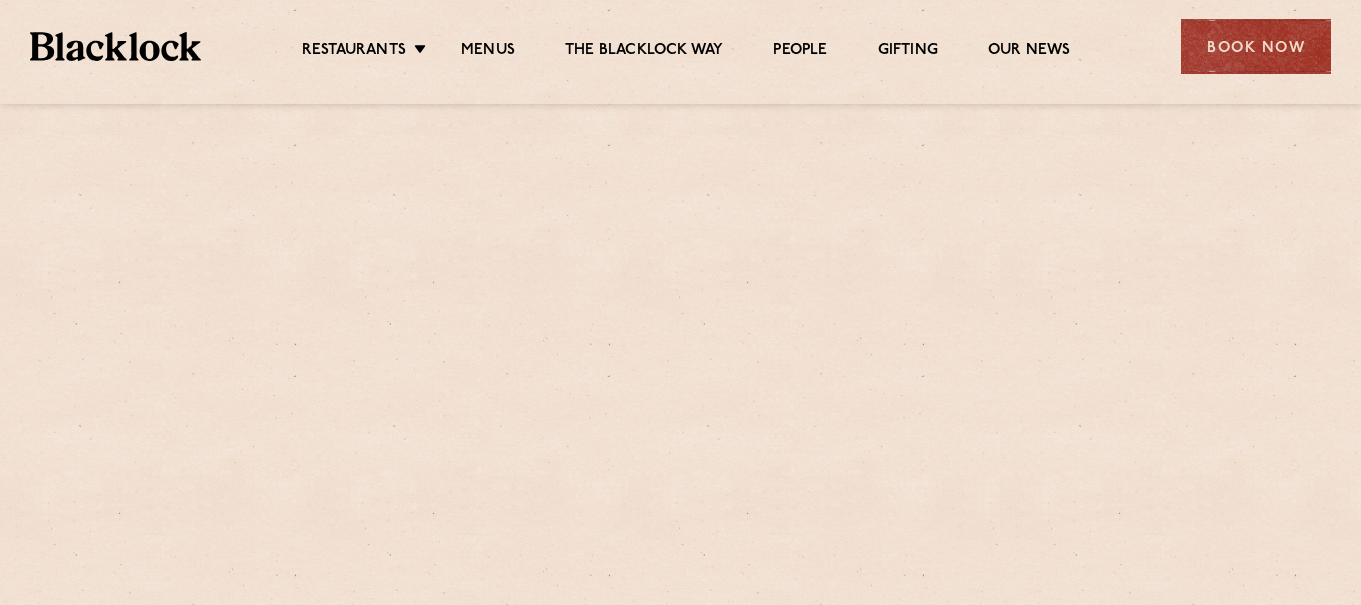 scroll, scrollTop: 0, scrollLeft: 0, axis: both 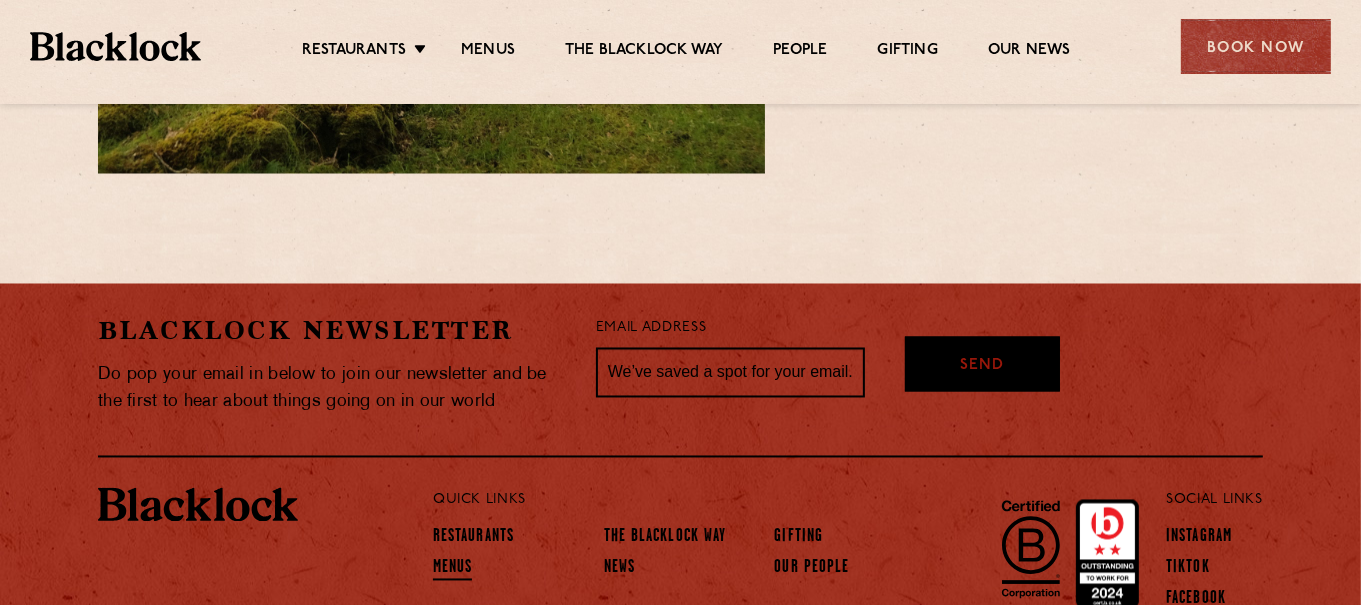 click on "Menus" at bounding box center (453, 570) 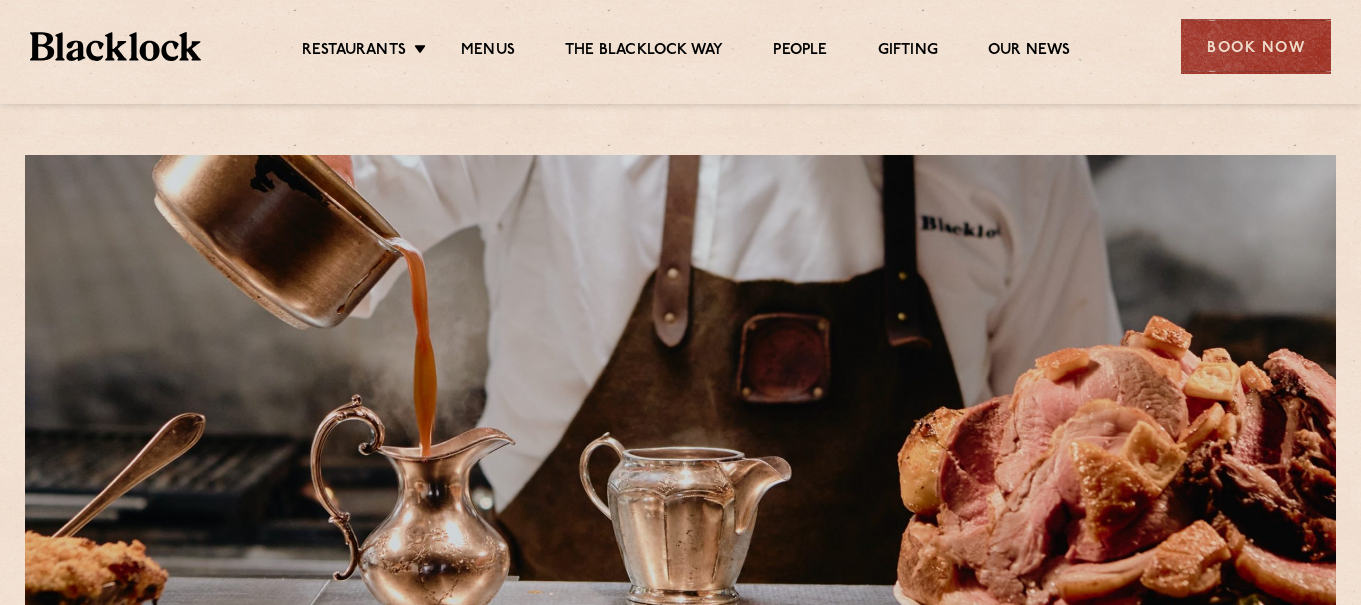 scroll, scrollTop: 0, scrollLeft: 0, axis: both 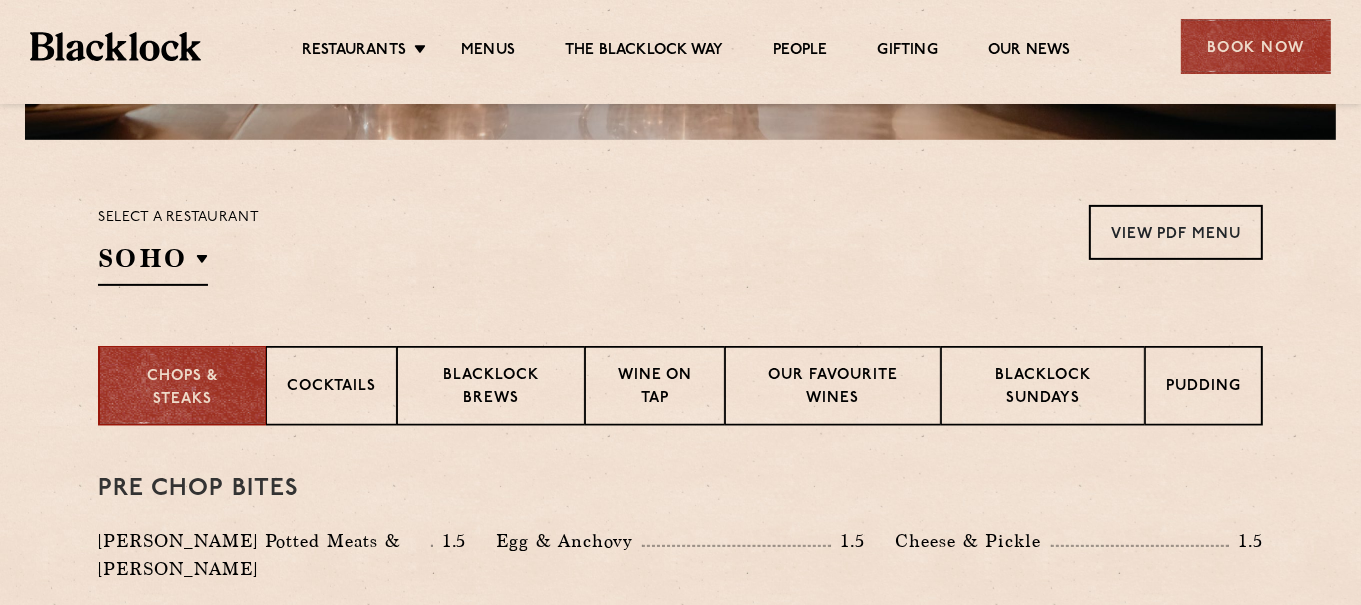 click on "Pre Chop Bites Blacklock Potted Meats & Kimchi 1.5 Egg & Anchovy 1.5 Cheese & Pickle 1.5" at bounding box center [680, 528] 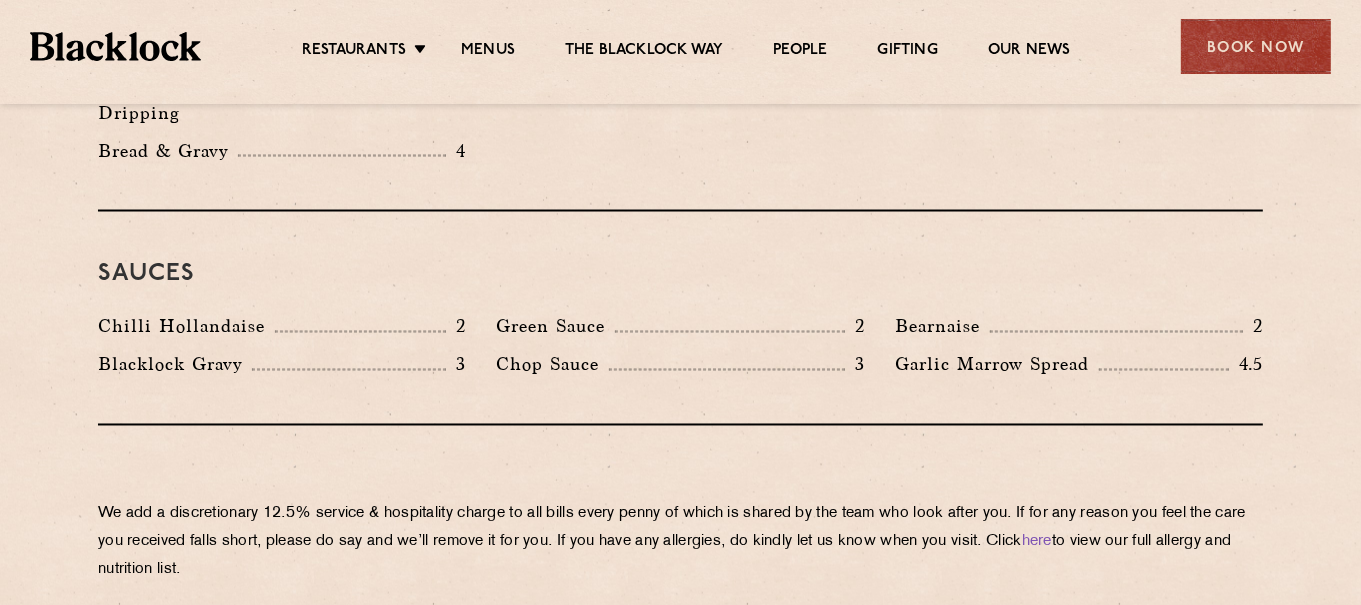 scroll, scrollTop: 3247, scrollLeft: 0, axis: vertical 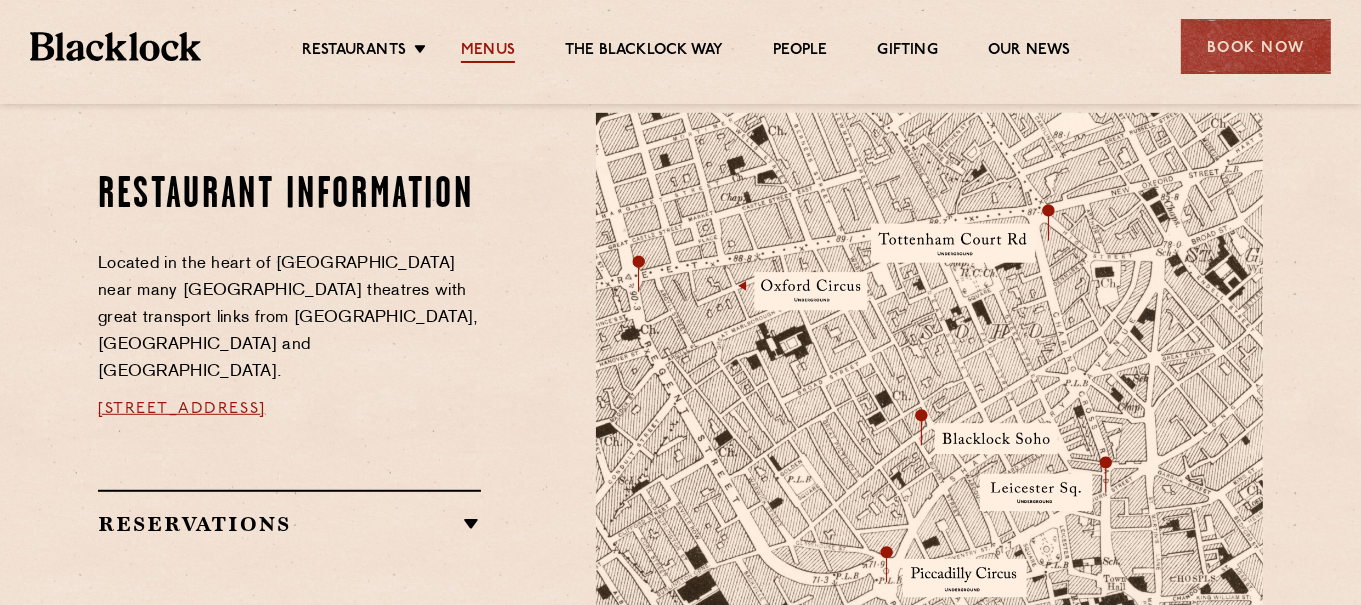 click on "Menus" at bounding box center (488, 52) 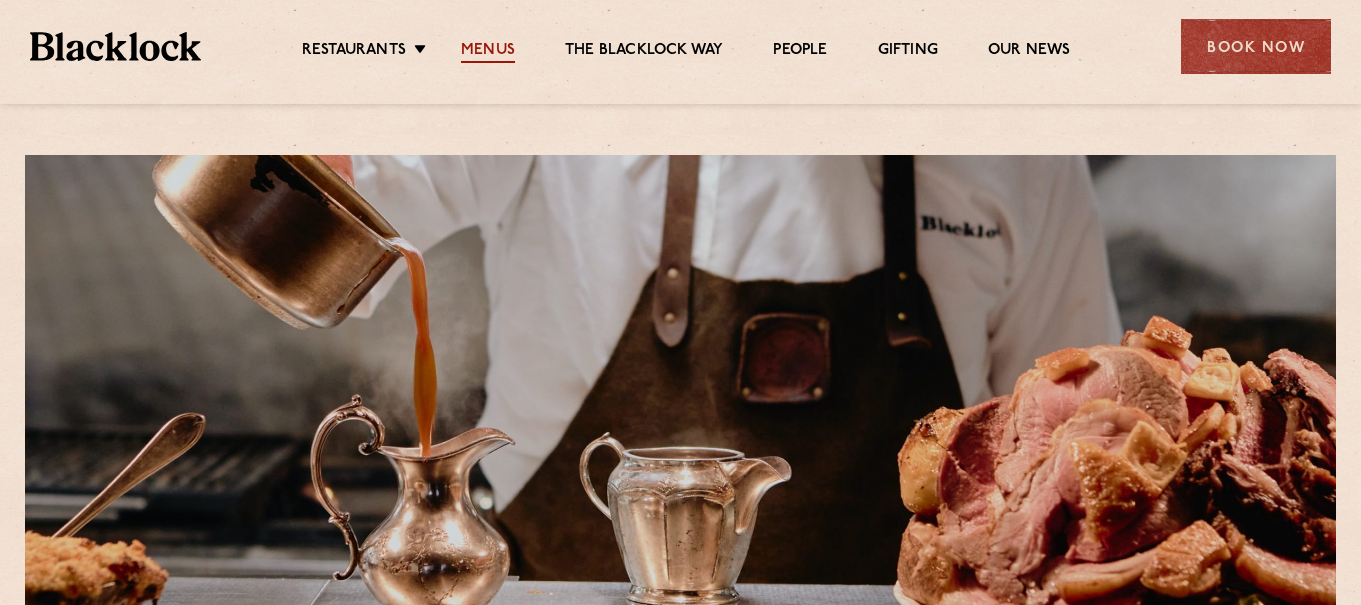 scroll, scrollTop: 0, scrollLeft: 0, axis: both 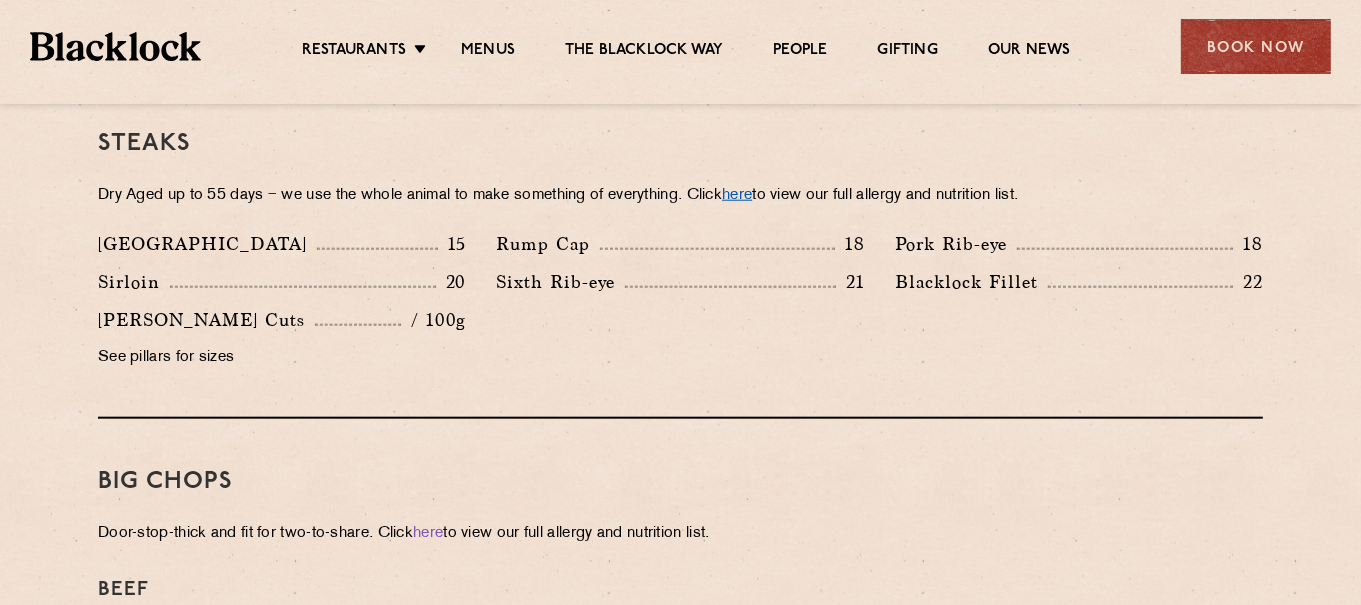click on "here" at bounding box center [737, 195] 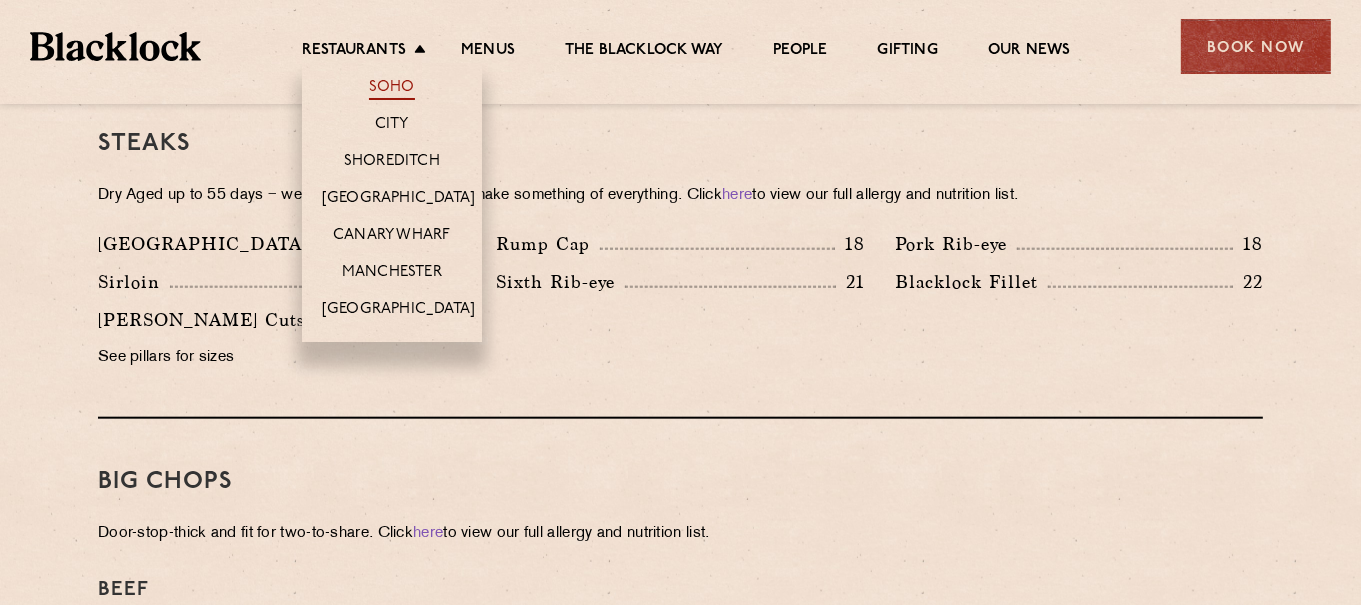 click on "Soho" at bounding box center [392, 89] 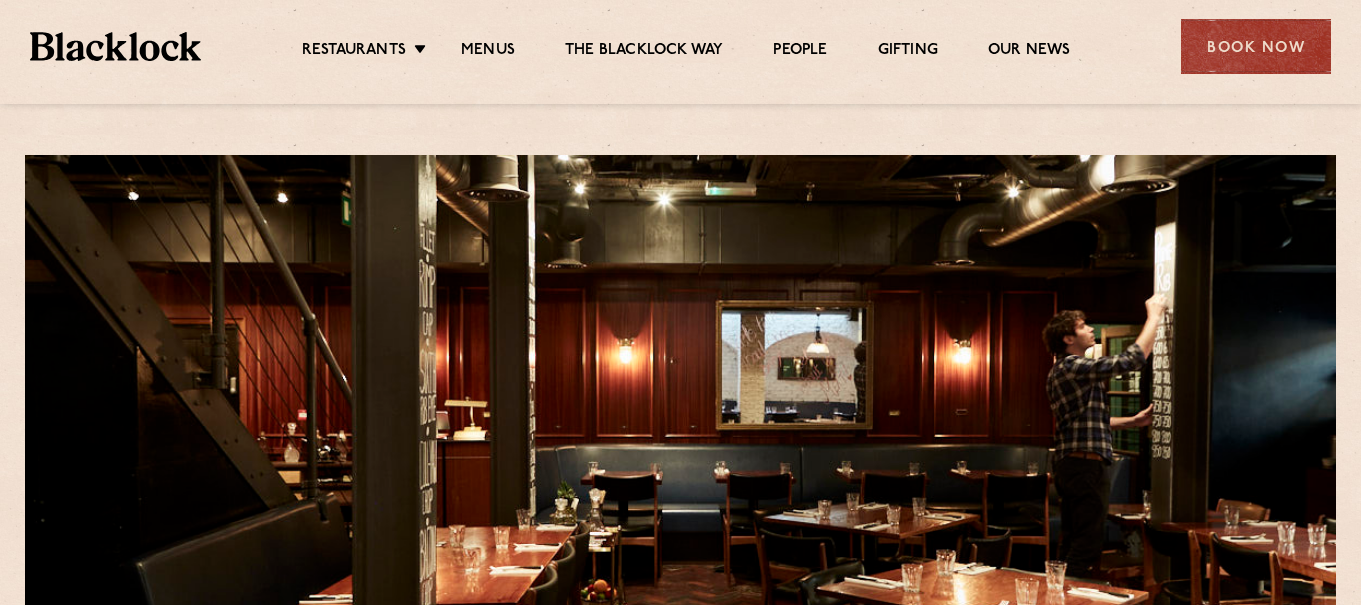 scroll, scrollTop: 0, scrollLeft: 0, axis: both 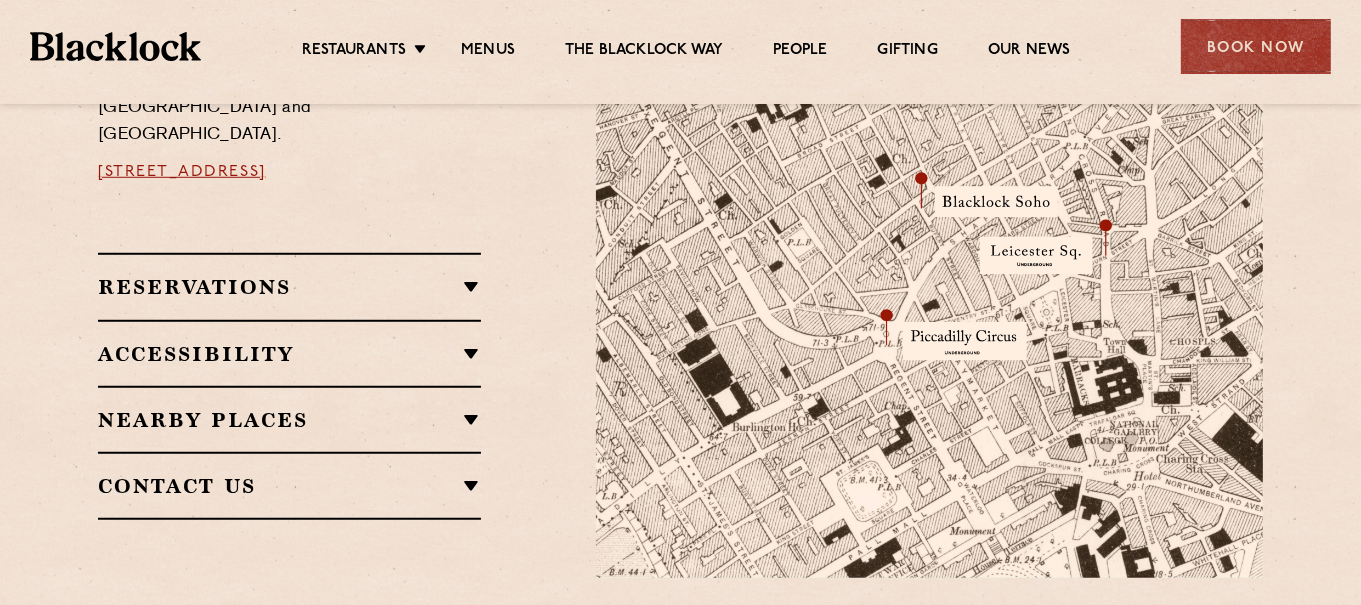 click on "Nearby Places" at bounding box center (289, 420) 